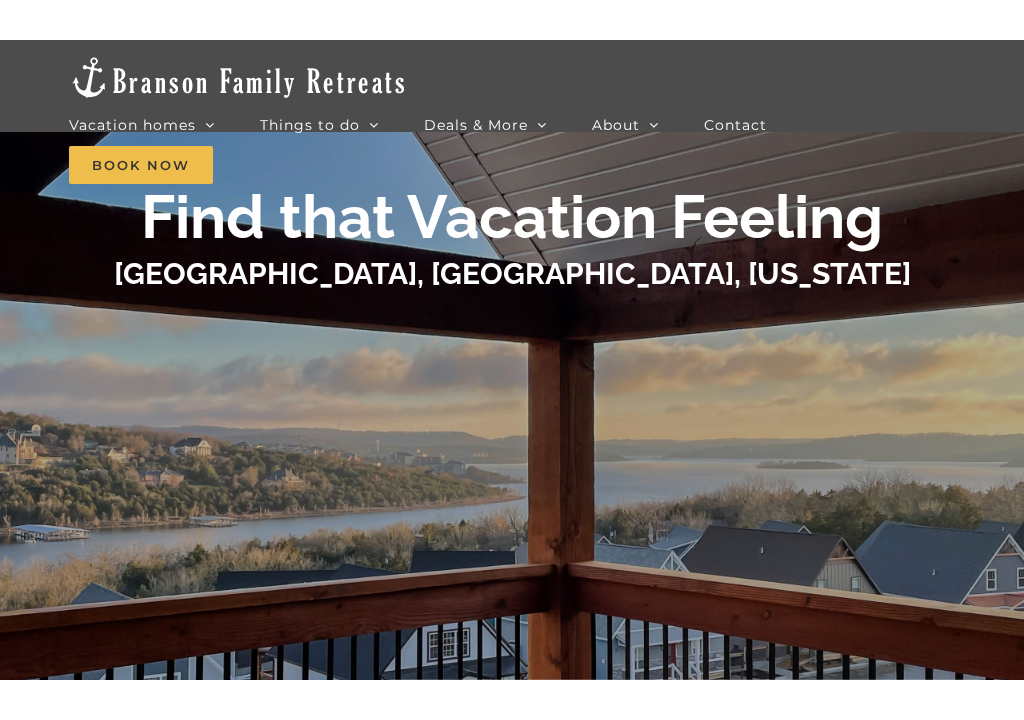 scroll, scrollTop: 77, scrollLeft: 0, axis: vertical 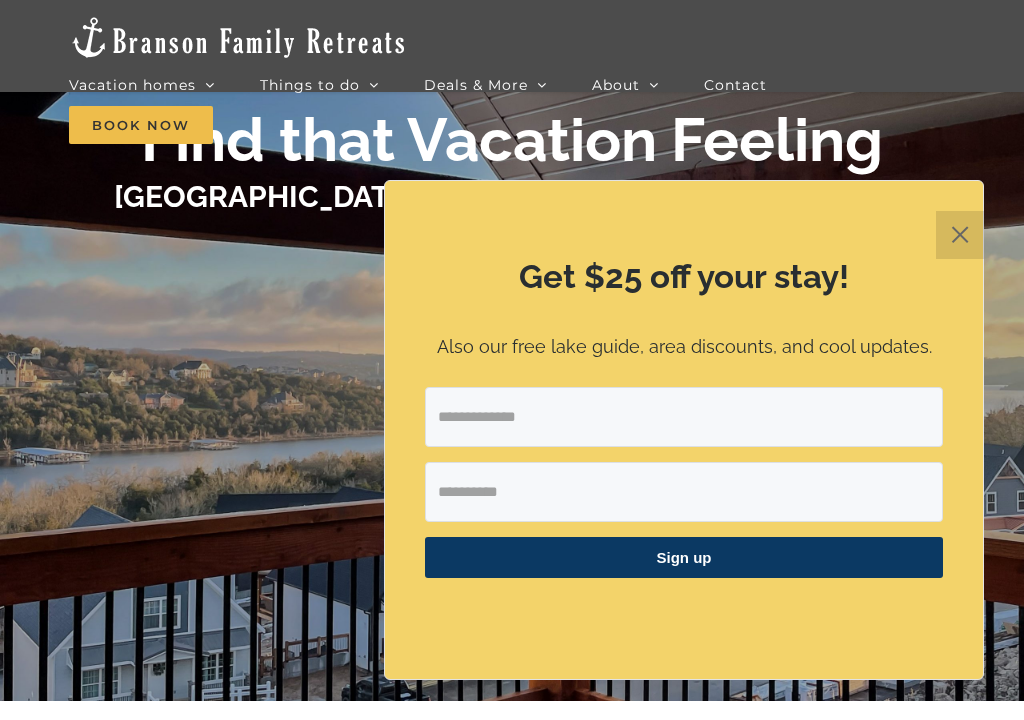 click on "✕" at bounding box center (960, 235) 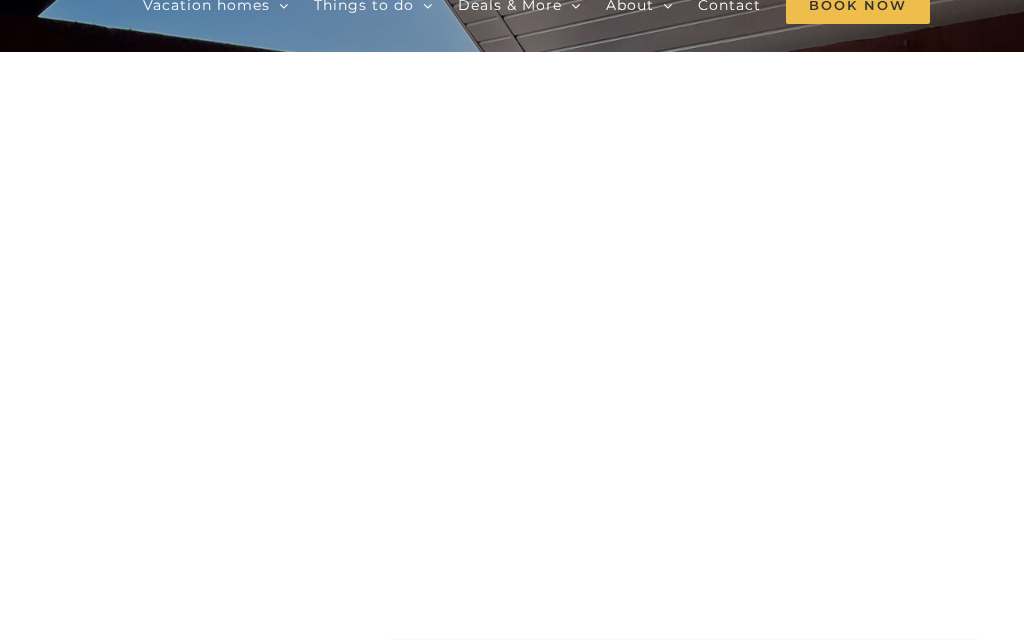scroll, scrollTop: 0, scrollLeft: 0, axis: both 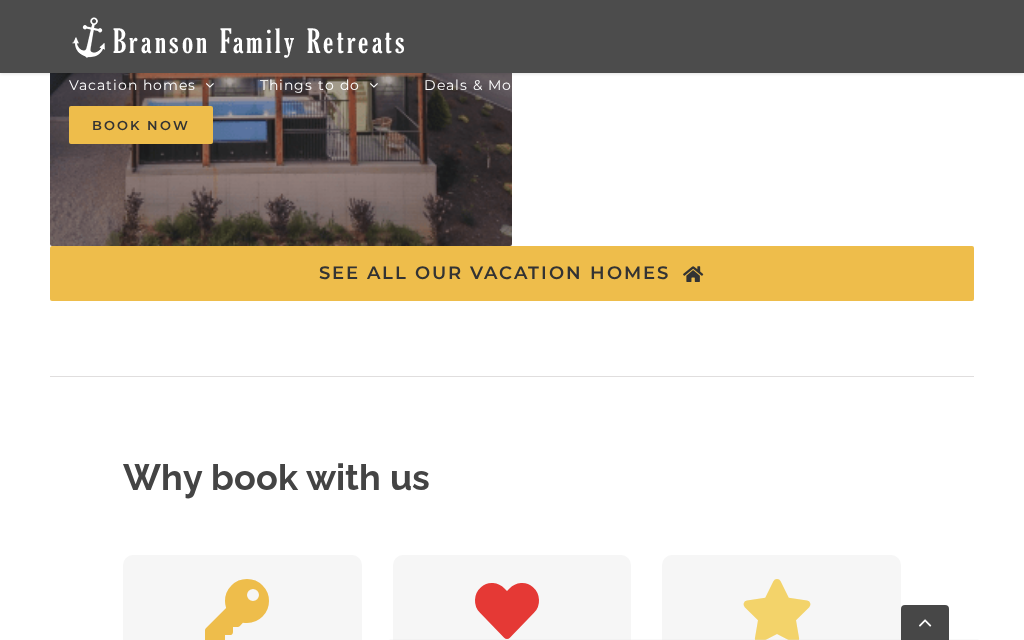 click on "SEE ALL OUR VACATION HOMES" at bounding box center [512, 349] 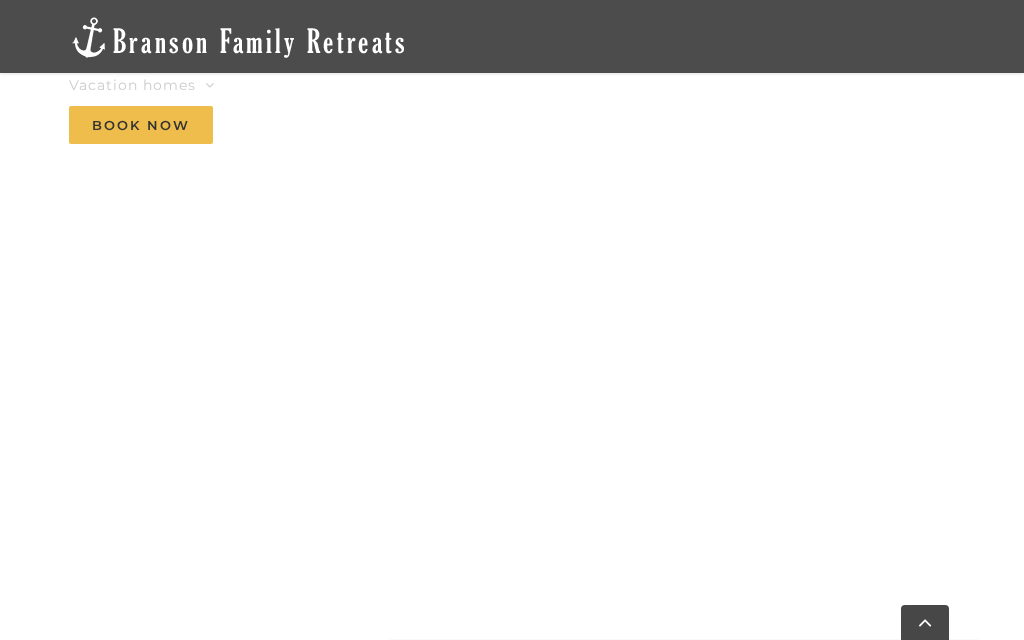 scroll, scrollTop: 2303, scrollLeft: 0, axis: vertical 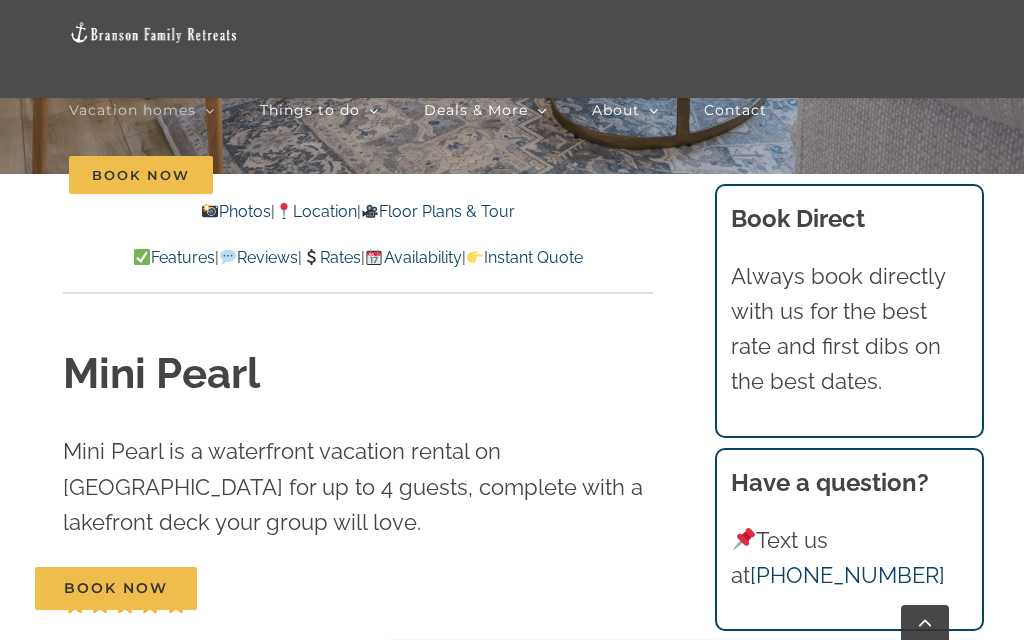 click on "Photos" at bounding box center [235, 211] 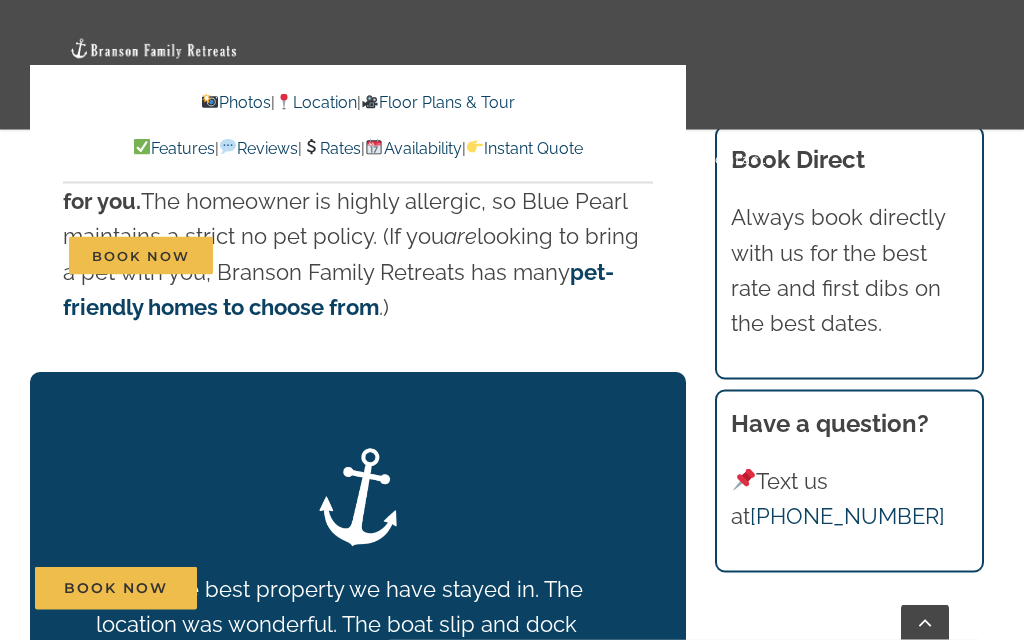 scroll, scrollTop: 2773, scrollLeft: 0, axis: vertical 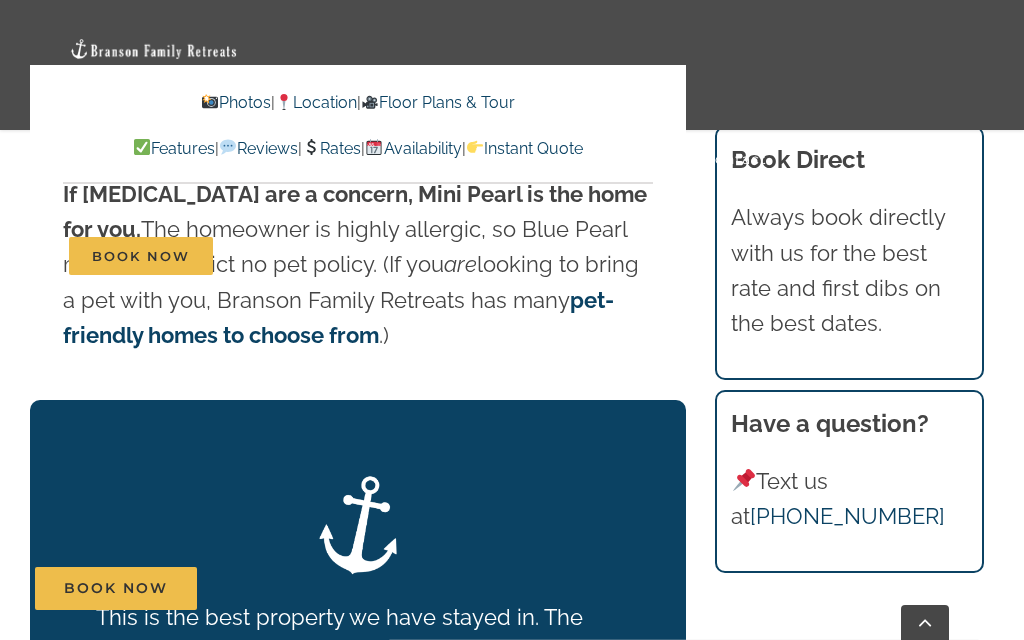 click on "Rates" at bounding box center (331, 148) 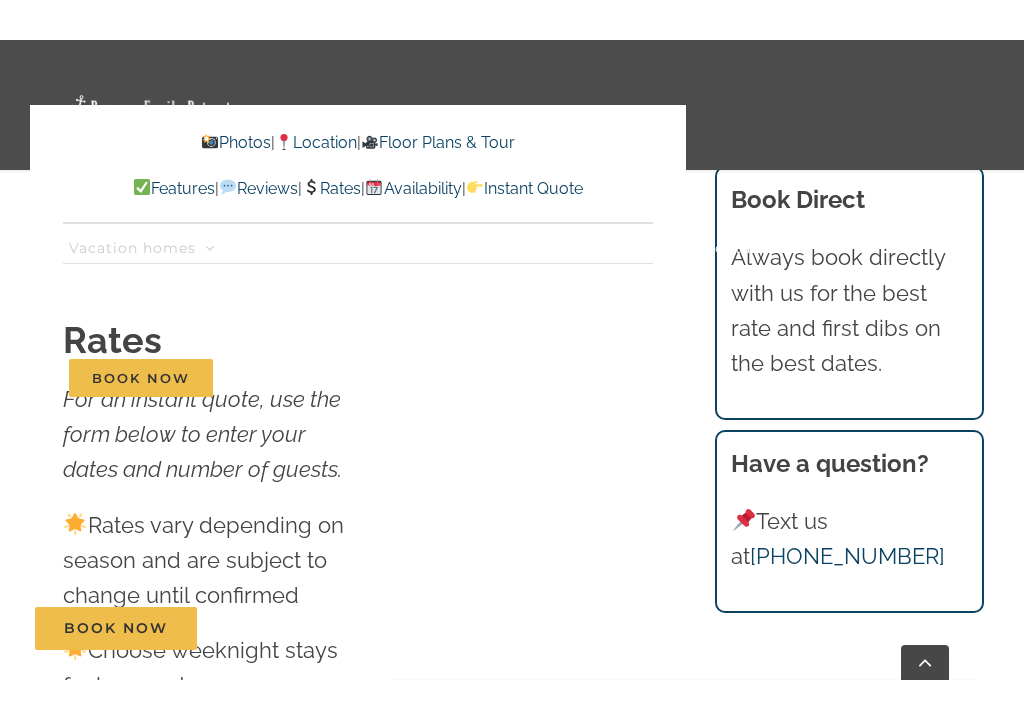 scroll, scrollTop: 11390, scrollLeft: 0, axis: vertical 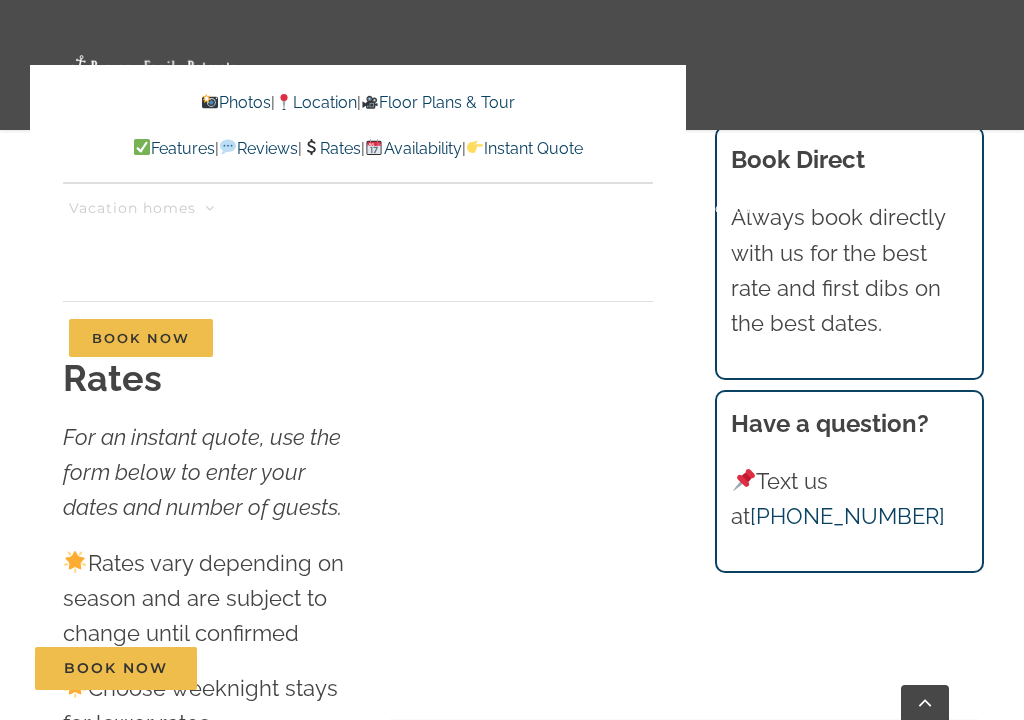 click on "Vacation homes   2 to 3 Bedrooms   Mini Camp | 2 Bedrooms Mini Pearl | 2 Bedrooms Mini Shores | 2 Bedrooms Mini Wildflower | 2 Bedrooms Mini Blue | 3 Bedrooms Mini Claymore | 3 Bedrooms Mini Copper | 3 Bedrooms Mini Pointe | 3 Bedrooms Mini Thistle | 3 Bedrooms Mini Waves | 3 Bedrooms 4 to 5 Bedrooms   Dreamweaver Cabin | 4 Bedrooms Mini Legends | 4 Bedrooms Mini Skye | 4 bedrooms Pineapple Bungalow | 4 Bedrooms Blue Pearl | 5 Bedrooms Camp Stillwater | 5 Bedrooms [GEOGRAPHIC_DATA] | 5 Bedrooms Pineapple Shores | 5 Bedrooms Whispering Waves | 5 Bedrooms [GEOGRAPHIC_DATA] | 5 Bedrooms 6+ Bedrooms   [GEOGRAPHIC_DATA] | 6 Bedrooms Highland Retreat | 6 Bedrooms Out of the Blue | 6 Bedrooms Pineapple Pointe | 6 Bedrooms Thistle Cottage | 6 Bedrooms Legends Pointe | 7 Bedrooms Skye Retreat | 10 Bedrooms Double Pineapple | 11 Bedrooms The Cottages | 11 Bedrooms Resort Neighborhoods   [GEOGRAPHIC_DATA] [GEOGRAPHIC_DATA] [GEOGRAPHIC_DATA] [PERSON_NAME]  Top Searches    Dog-friendly  Indoor Pool  Lakefront  Large Groups and Corporate Retreats" at bounding box center (512, 273) 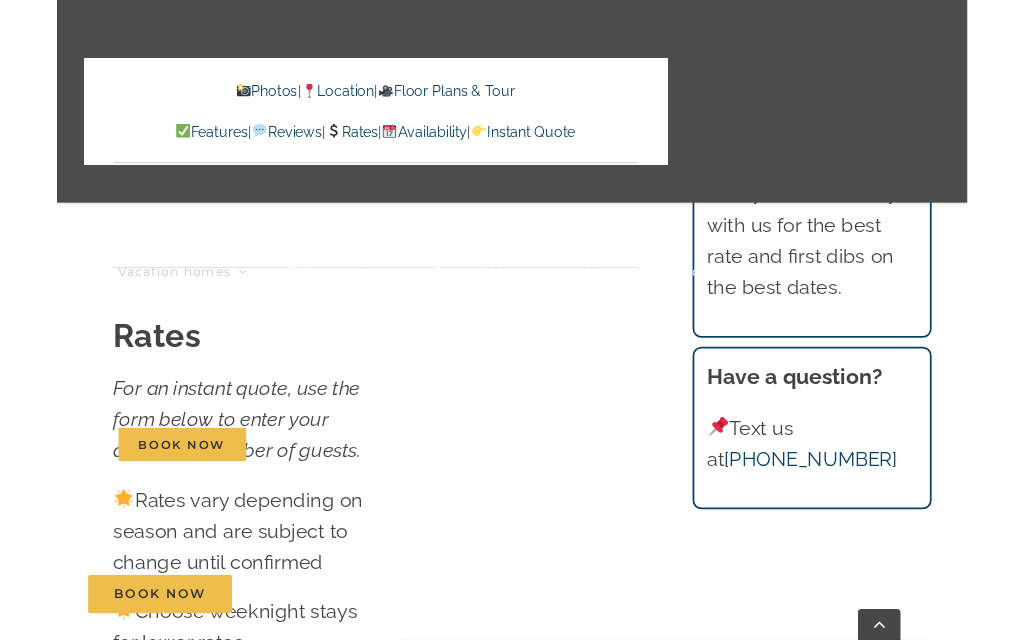scroll, scrollTop: 11383, scrollLeft: 0, axis: vertical 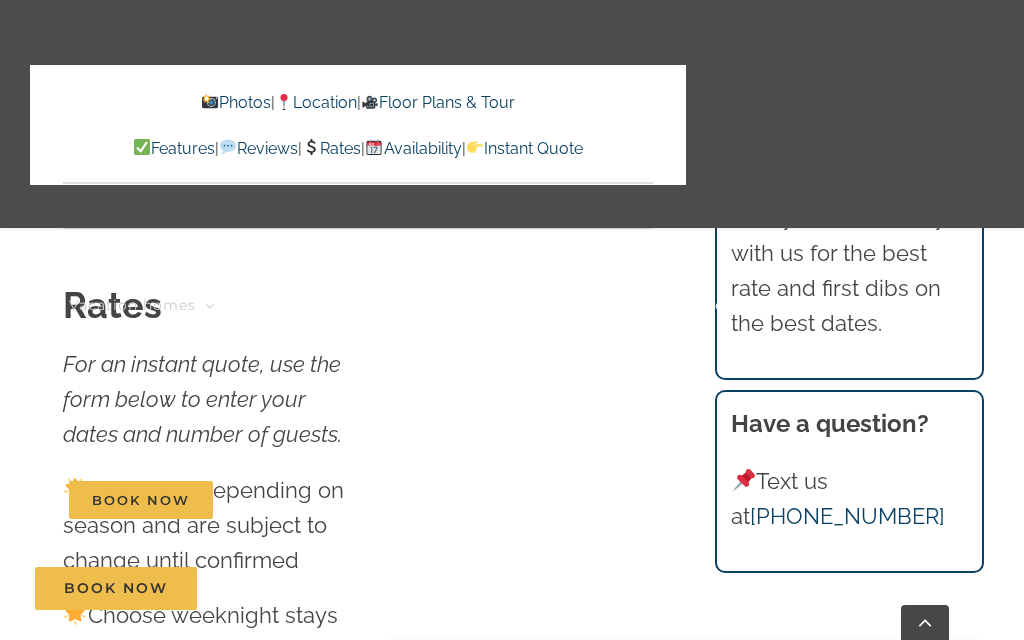 click on "Things to do    Blog  Explore  Get our guides" at bounding box center (342, 305) 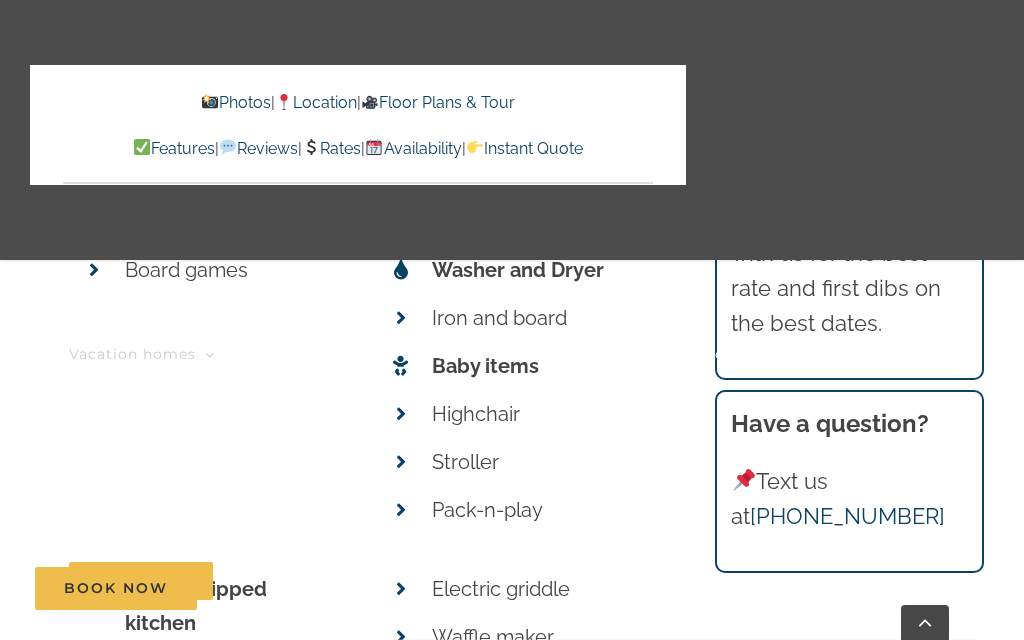 scroll, scrollTop: 8123, scrollLeft: 0, axis: vertical 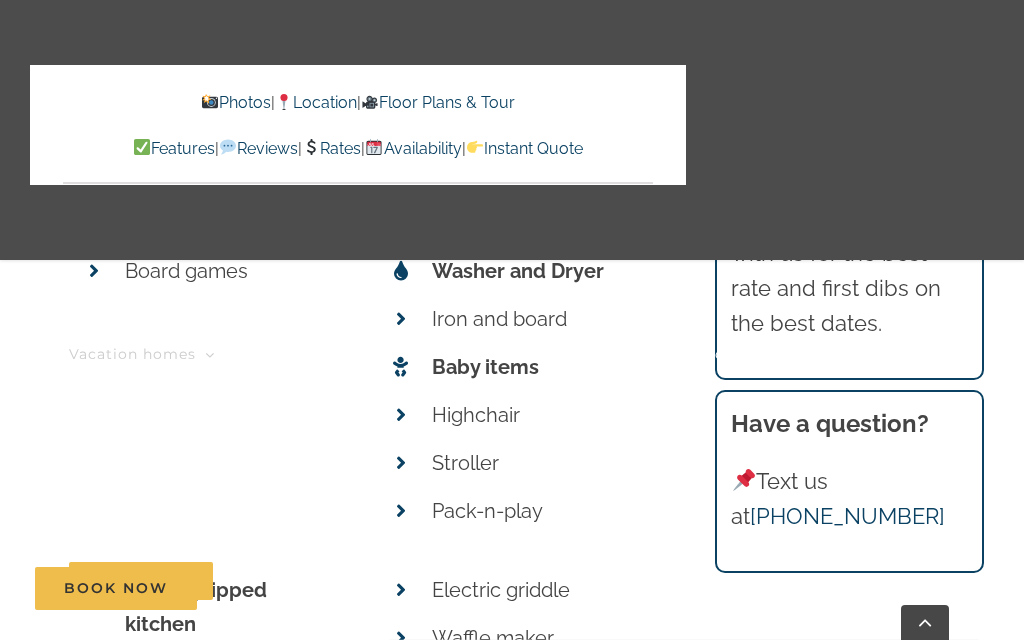 click on "Photos    |     Location    |     Floor Plans & Tour
Features    |     Reviews    |     Rates    |     Availability    |     Instant Quote" at bounding box center (358, 125) 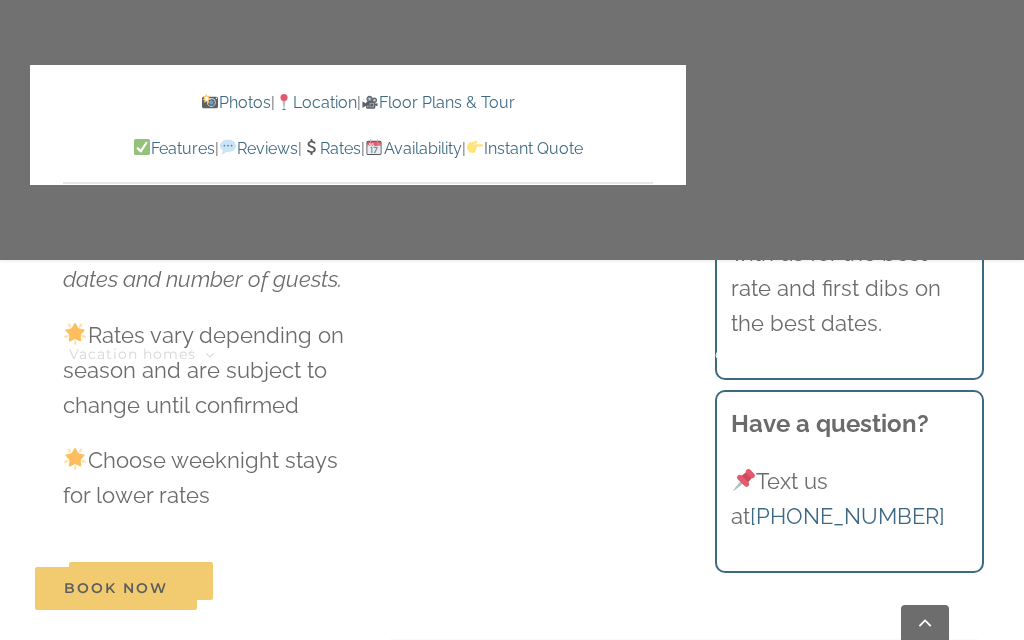 click at bounding box center (512, 320) 